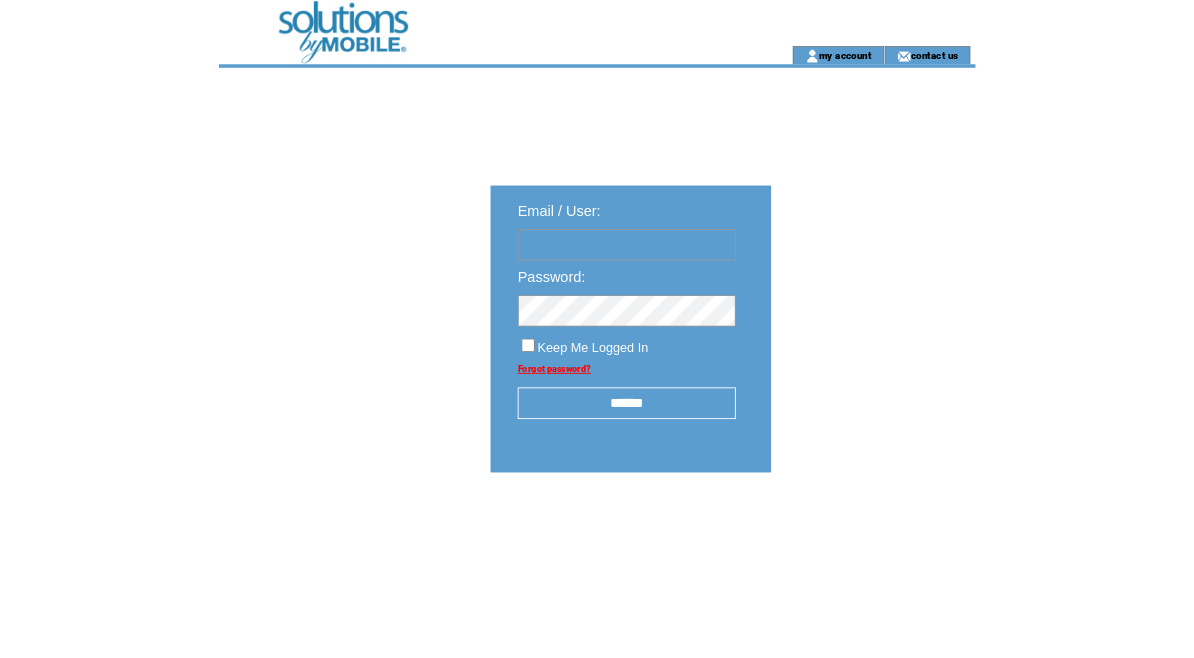 scroll, scrollTop: 0, scrollLeft: 0, axis: both 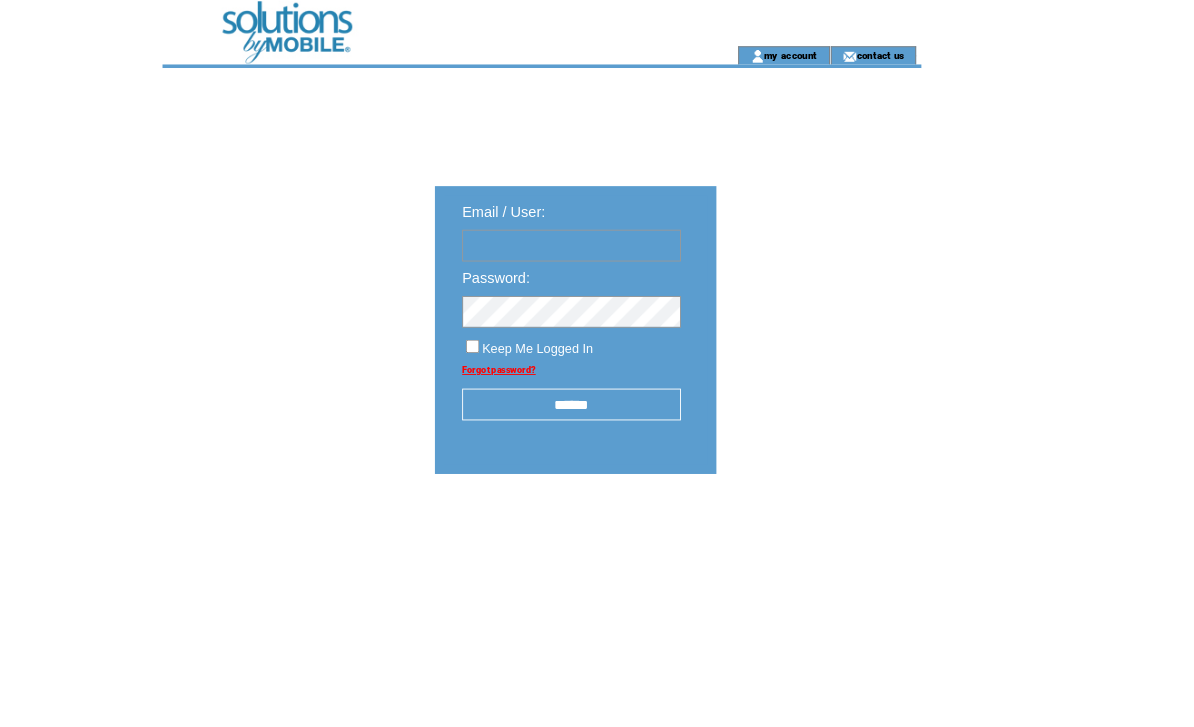 click at bounding box center (629, 270) 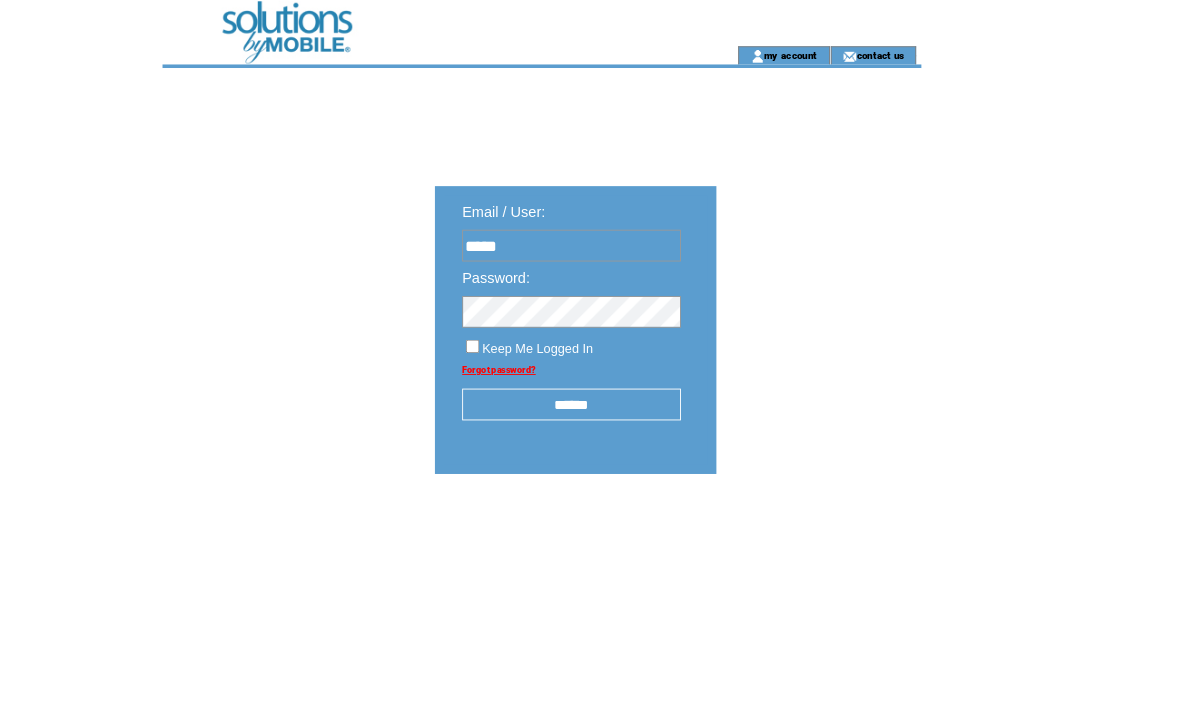 type on "*****" 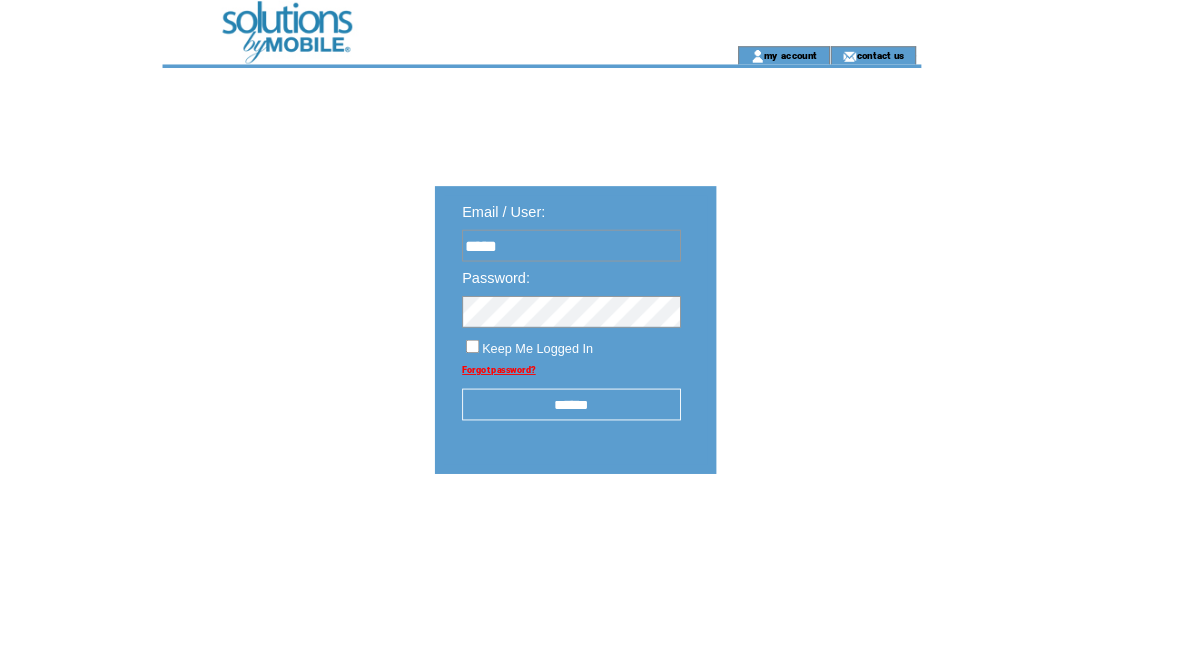 click on "******" at bounding box center [629, 445] 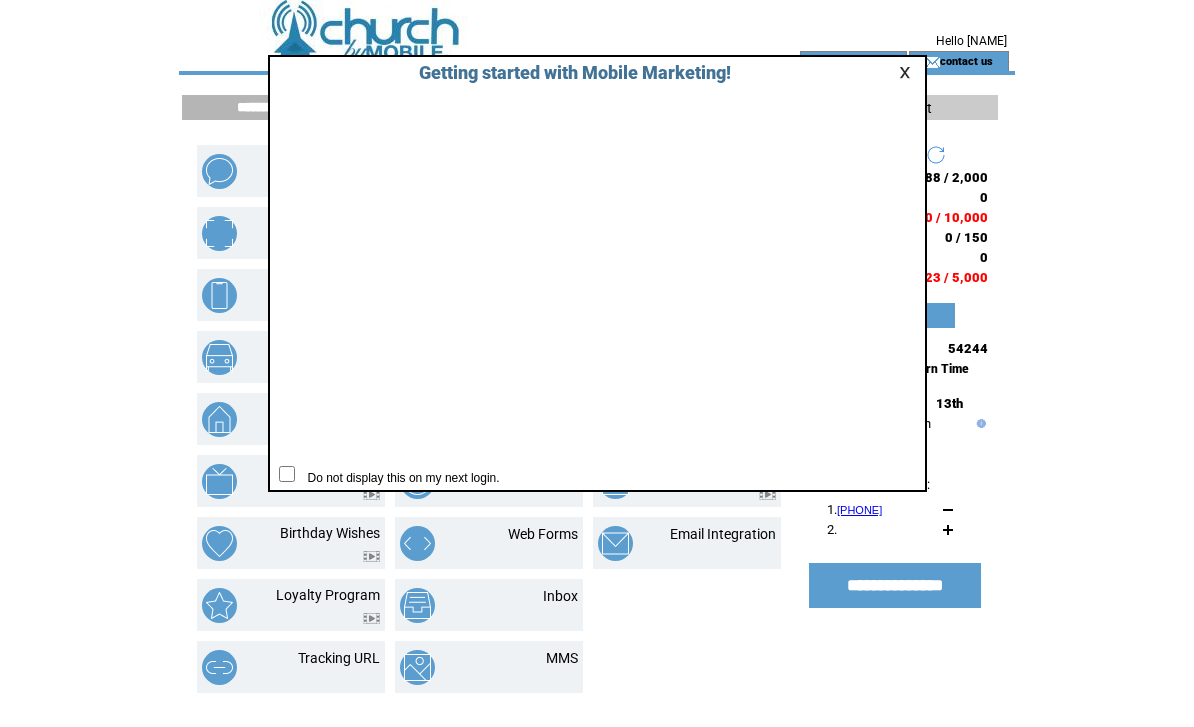 scroll, scrollTop: 0, scrollLeft: 0, axis: both 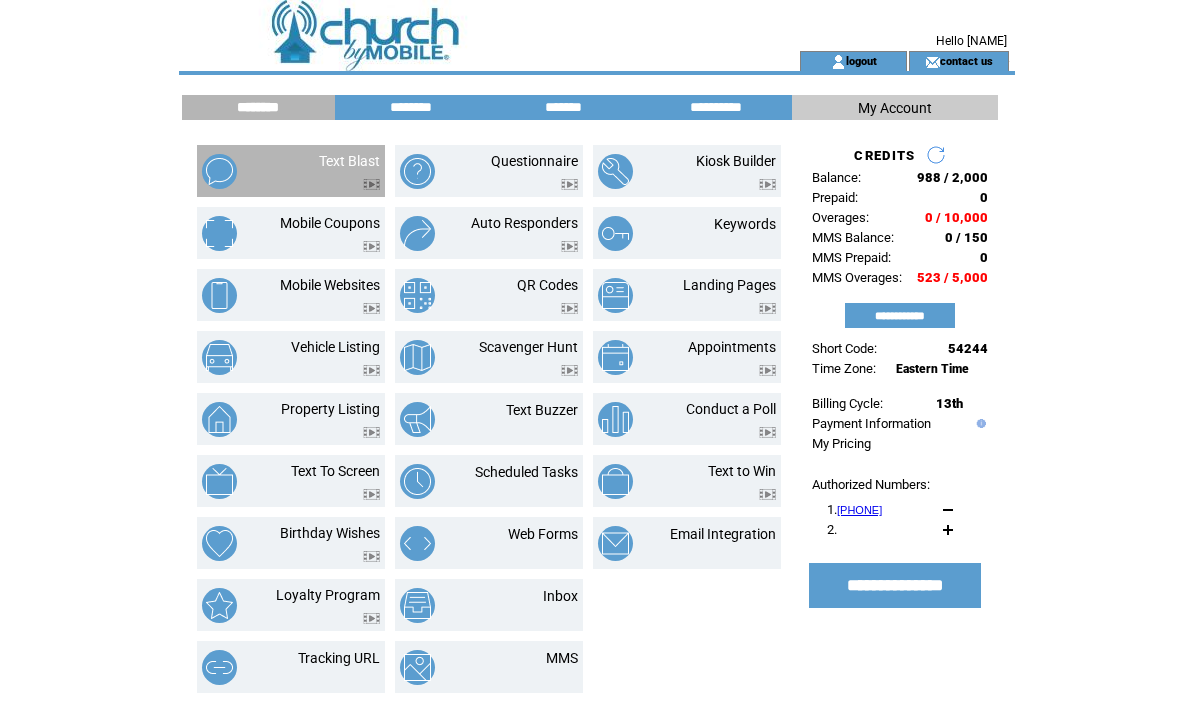 click on "Text Blast" at bounding box center [326, 171] 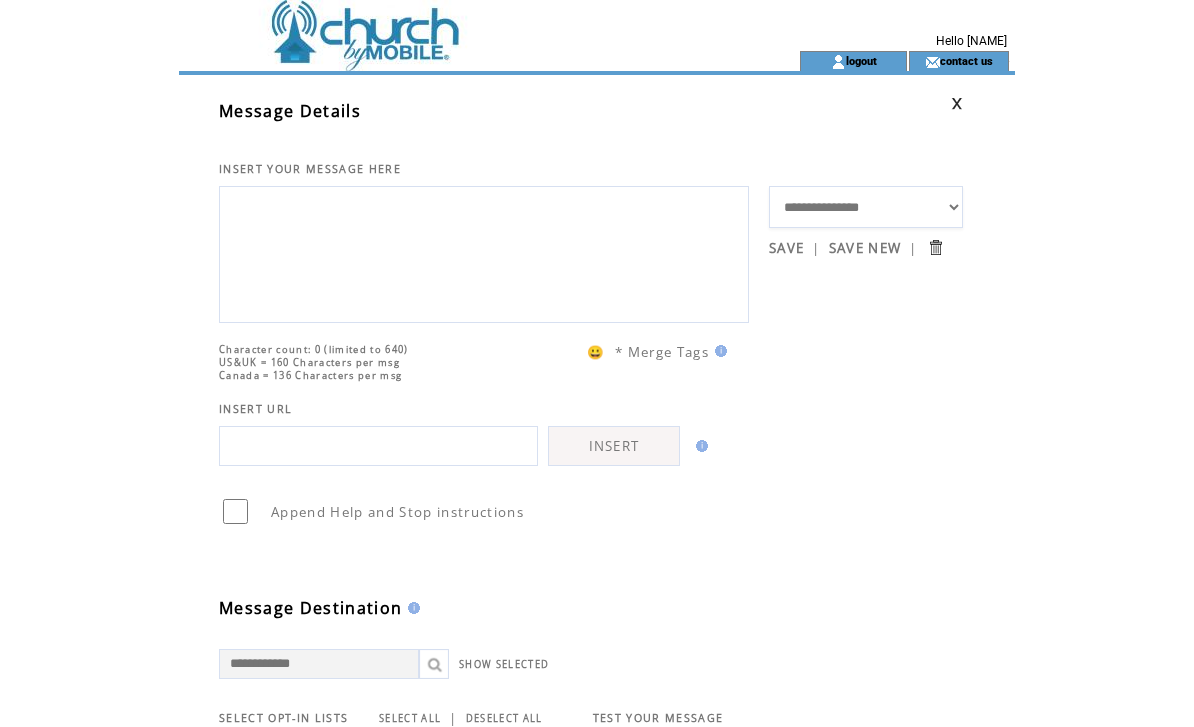 scroll, scrollTop: 0, scrollLeft: 0, axis: both 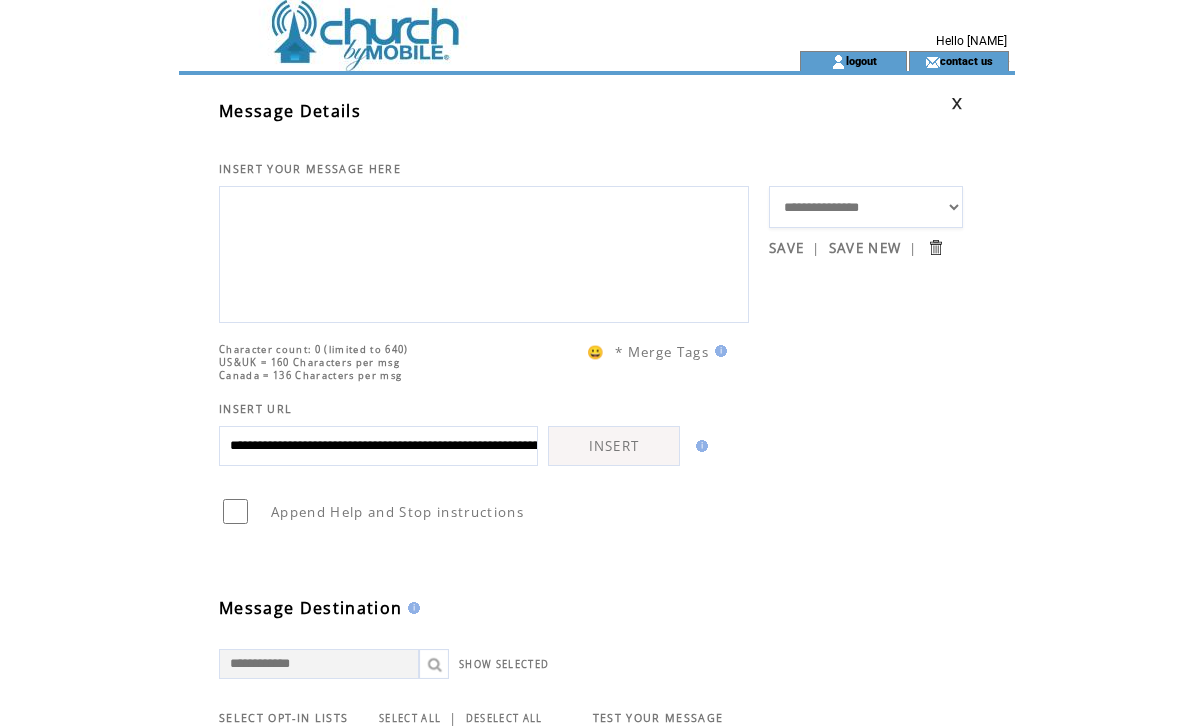 type on "**********" 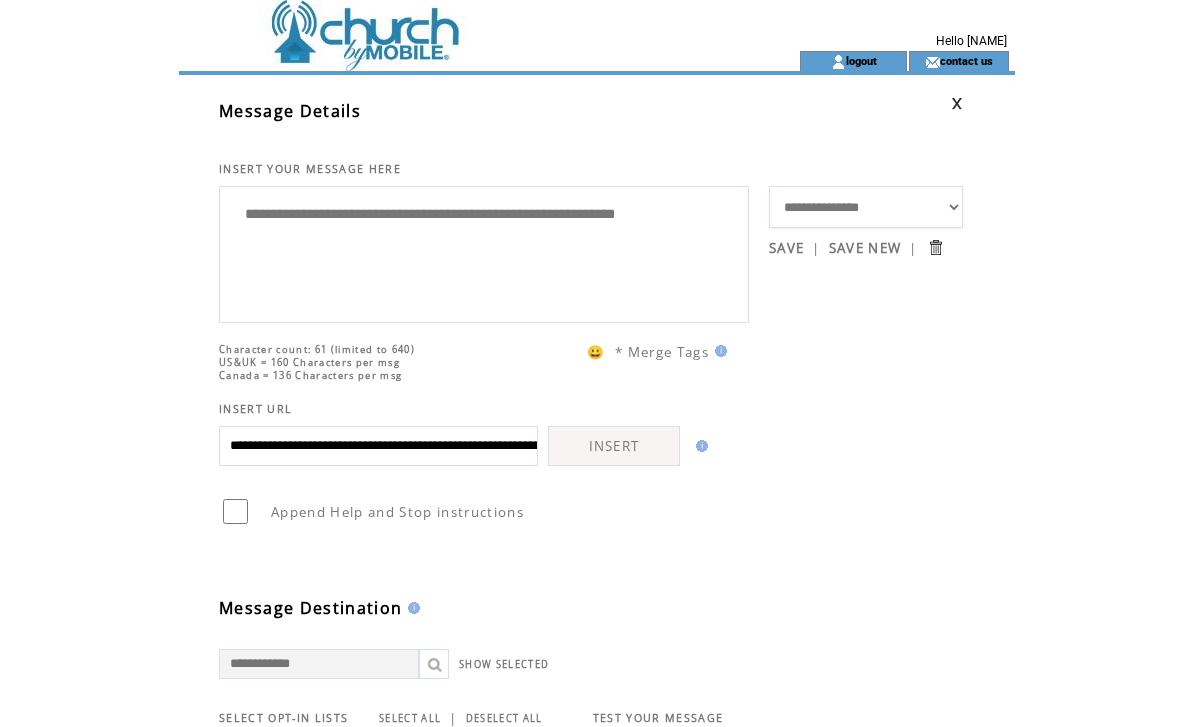 type on "**********" 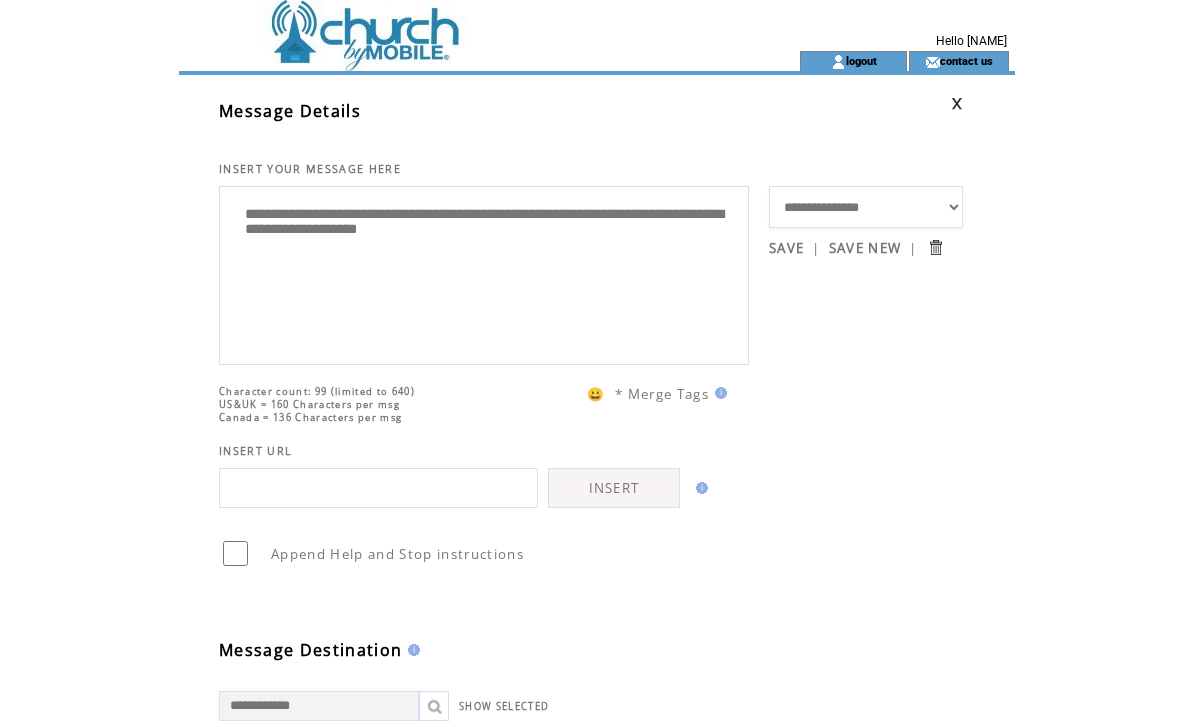 scroll, scrollTop: 0, scrollLeft: 0, axis: both 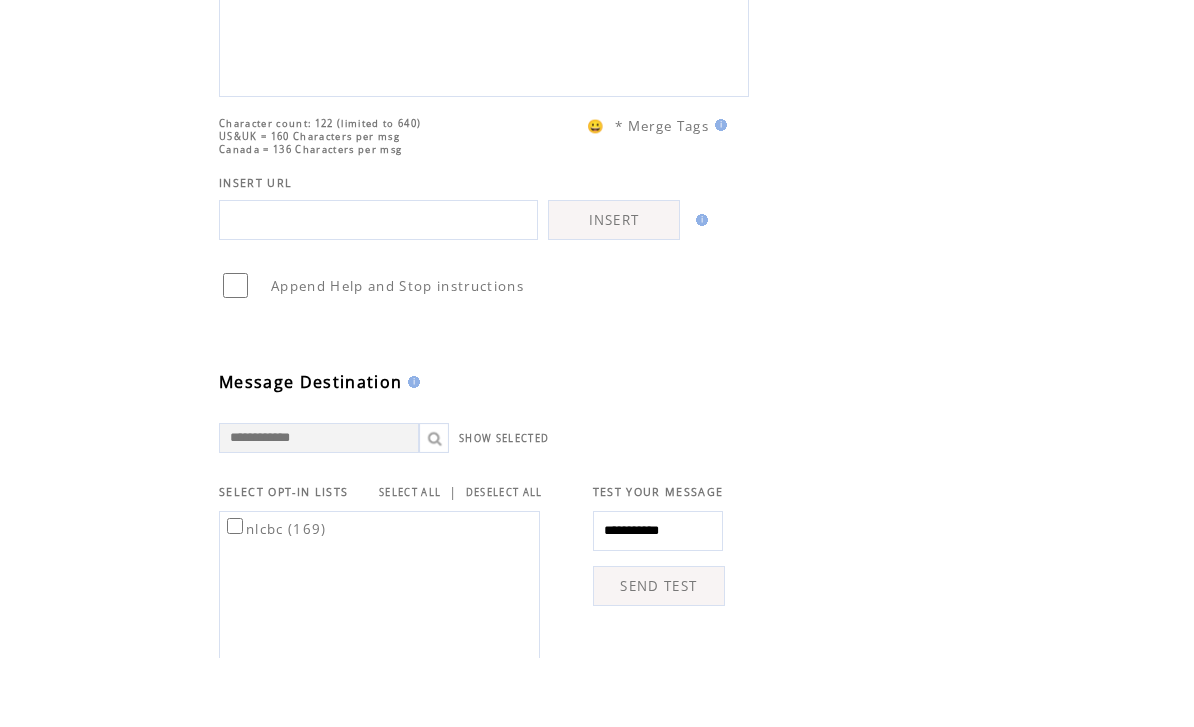type on "**********" 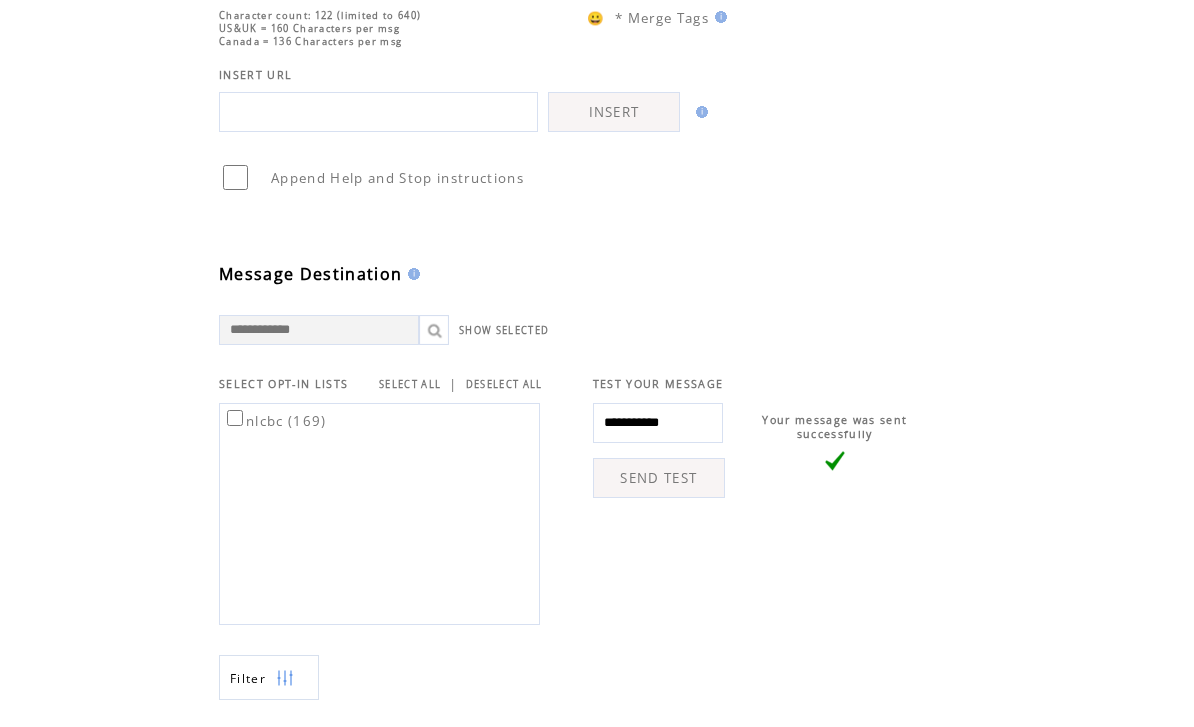 scroll, scrollTop: 683, scrollLeft: 0, axis: vertical 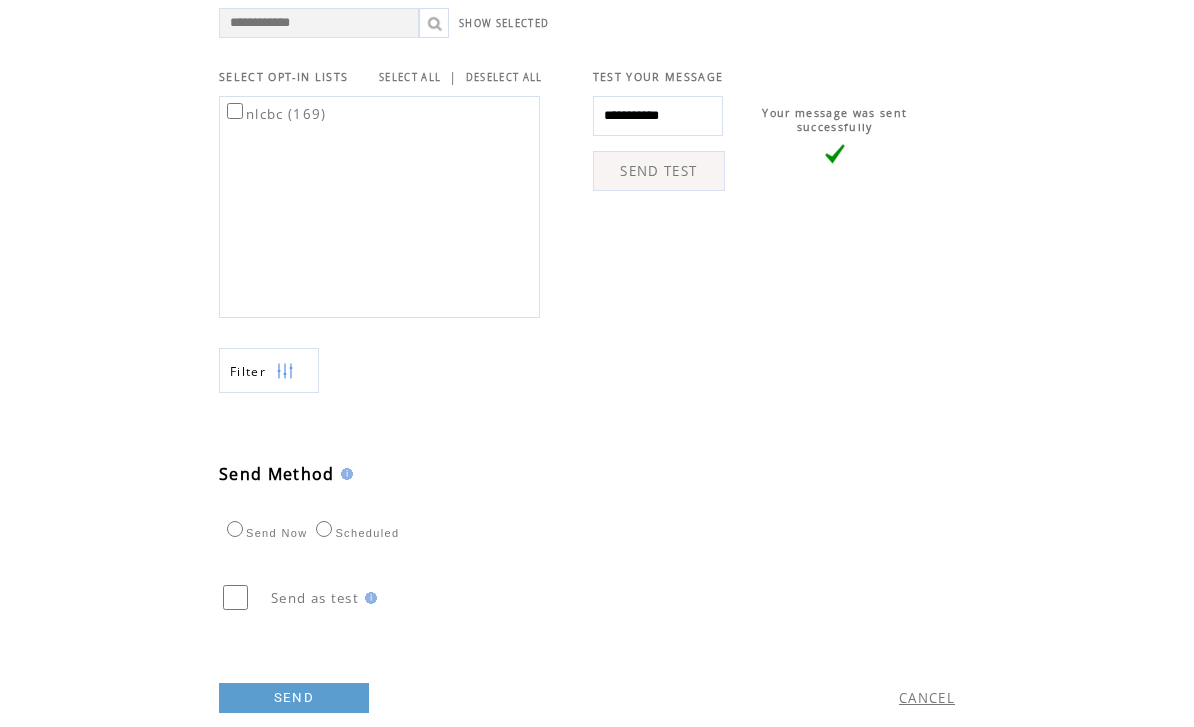 click on "nlcbc (169)" at bounding box center (275, 114) 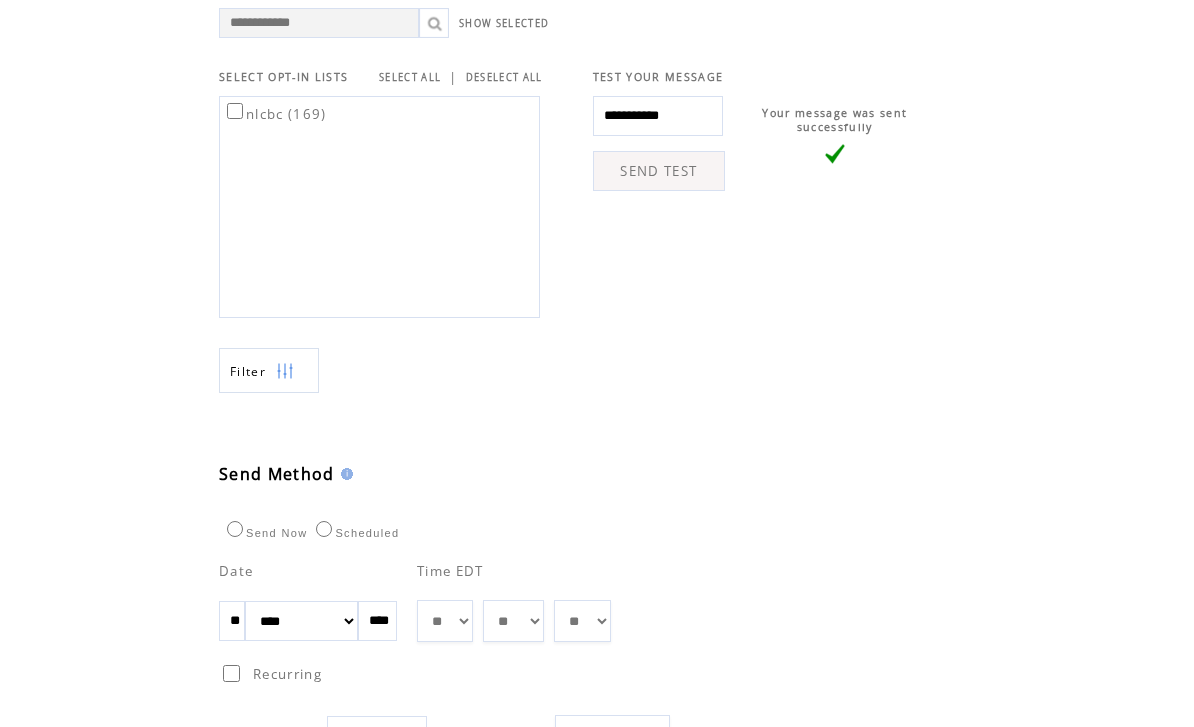 click on "** 	 ** 	 ** 	 ** 	 ** 	 ** 	 ** 	 ** 	 ** 	 ** 	 ** 	 ** 	 **" at bounding box center [445, 621] 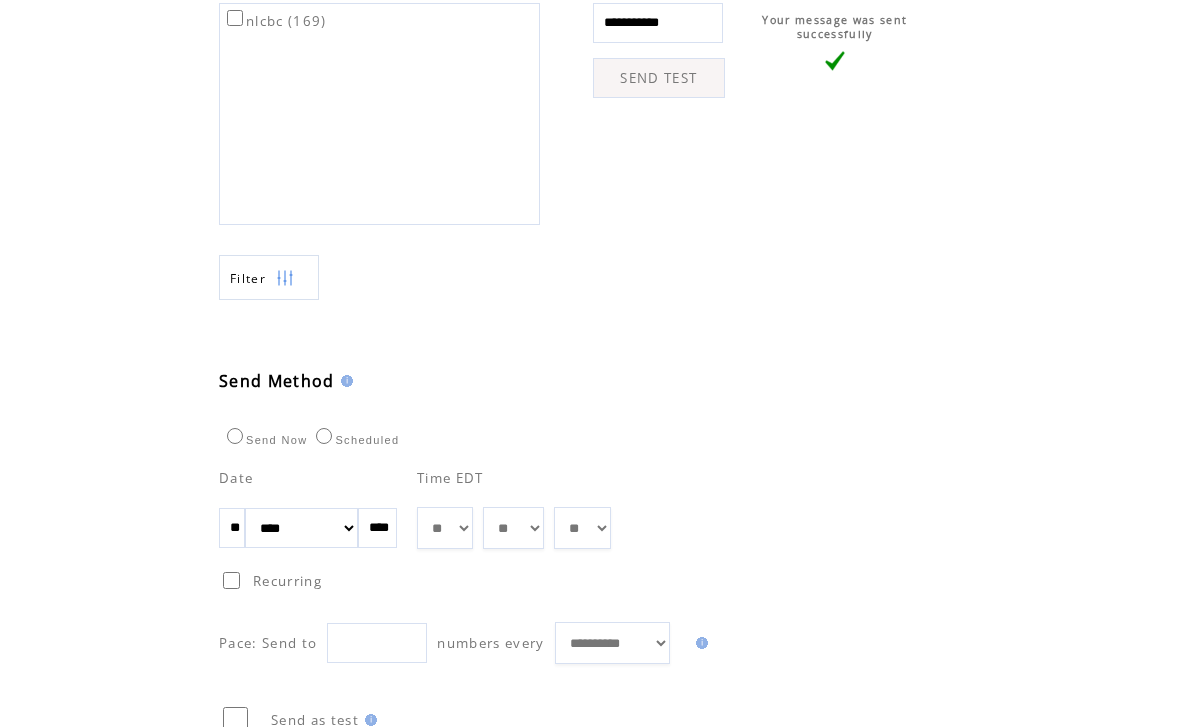 scroll, scrollTop: 908, scrollLeft: 0, axis: vertical 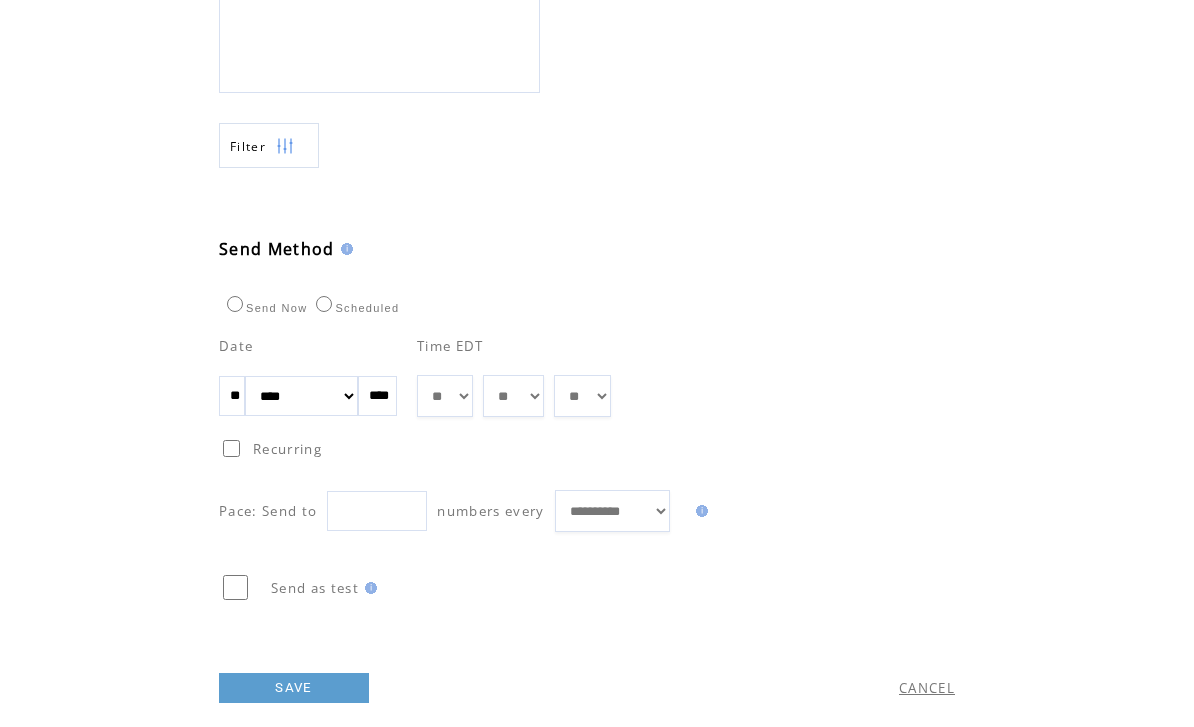click on "SAVE" at bounding box center (294, 688) 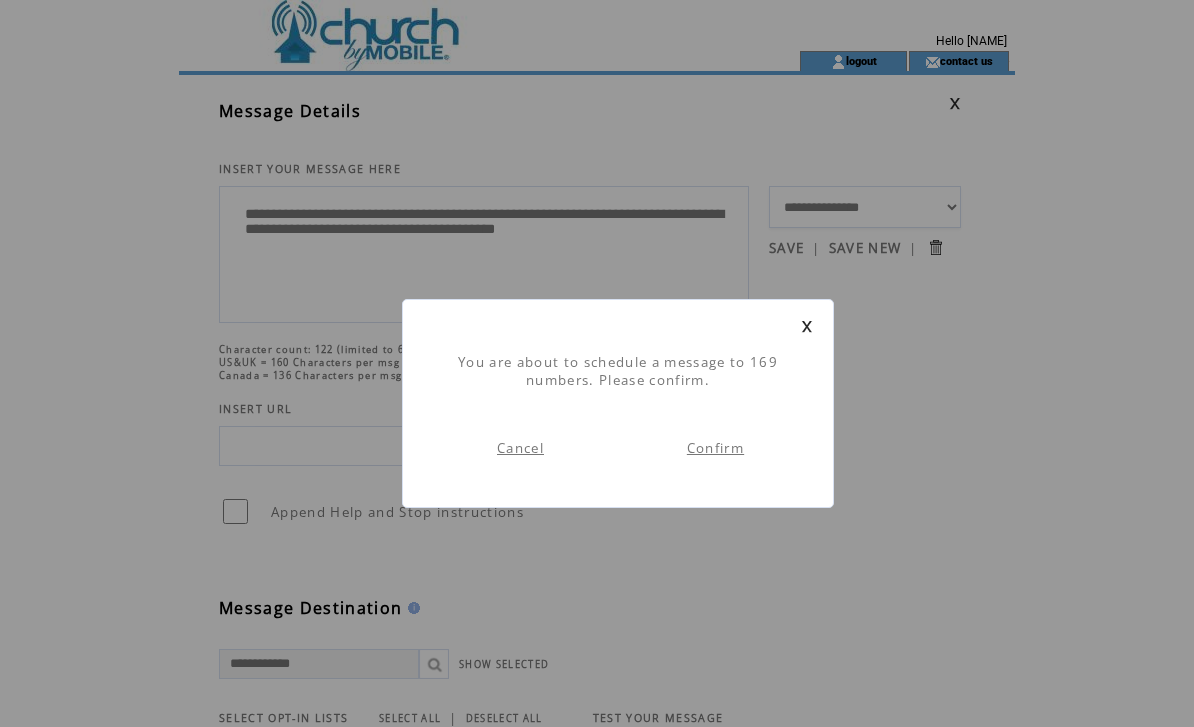 scroll, scrollTop: 1, scrollLeft: 0, axis: vertical 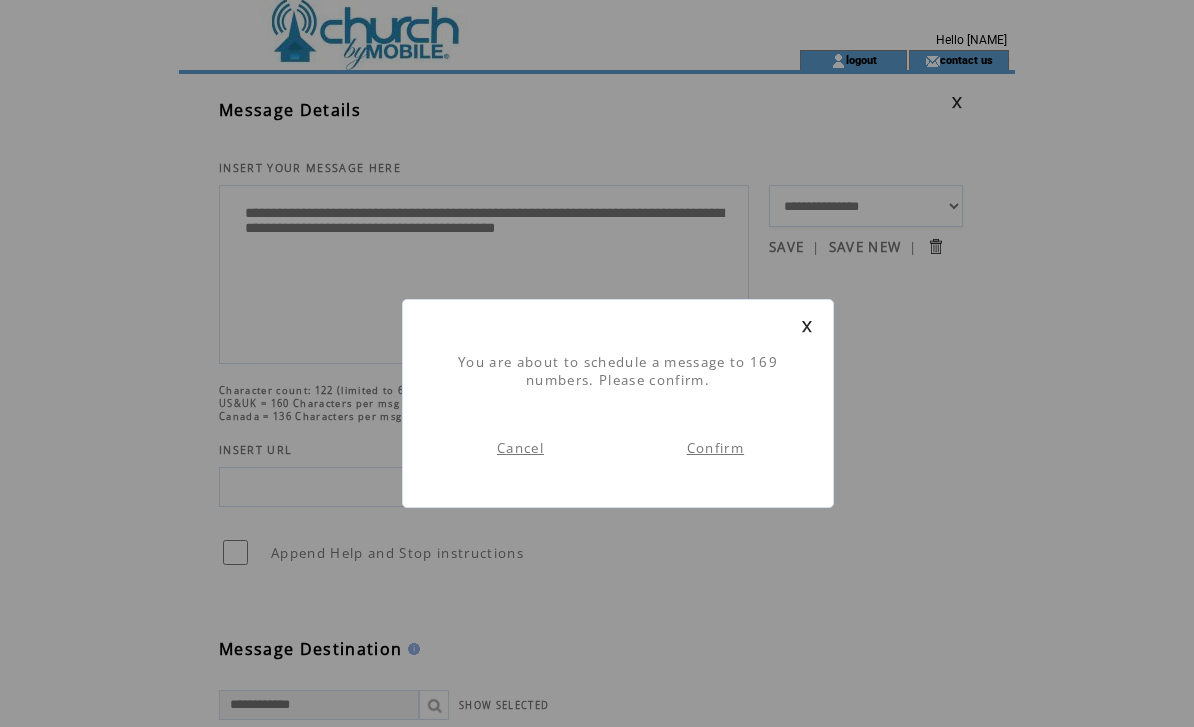 click on "Confirm" at bounding box center [715, 448] 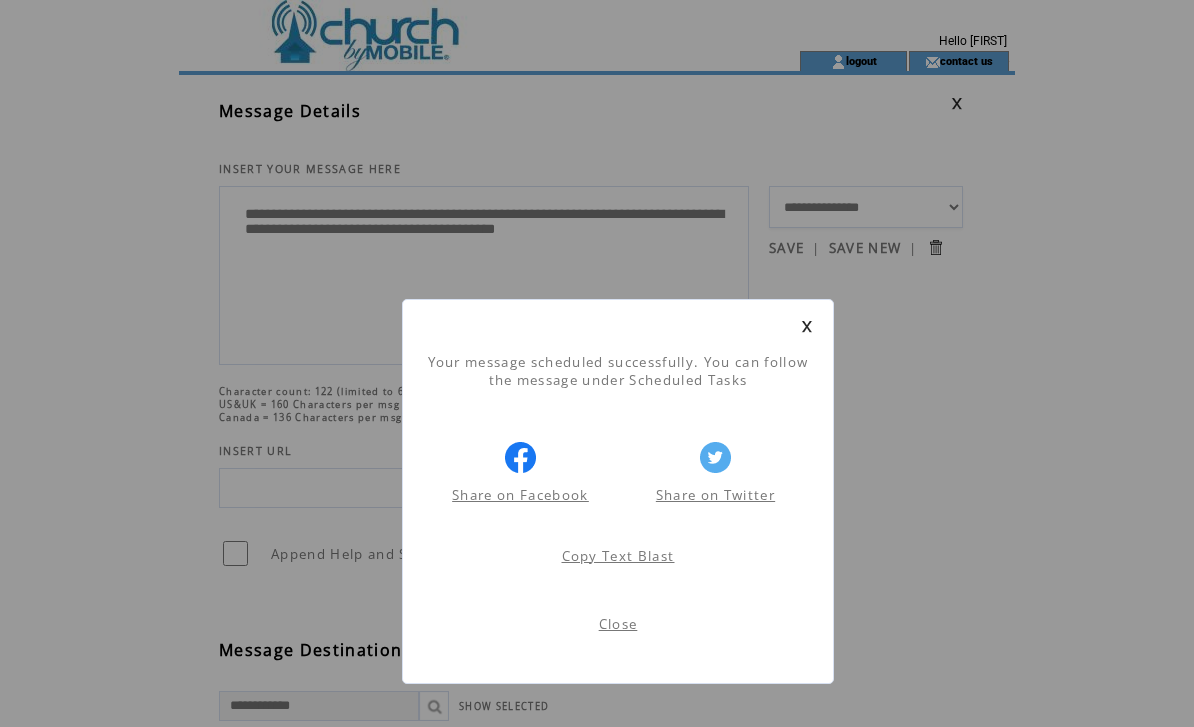 scroll, scrollTop: 1, scrollLeft: 0, axis: vertical 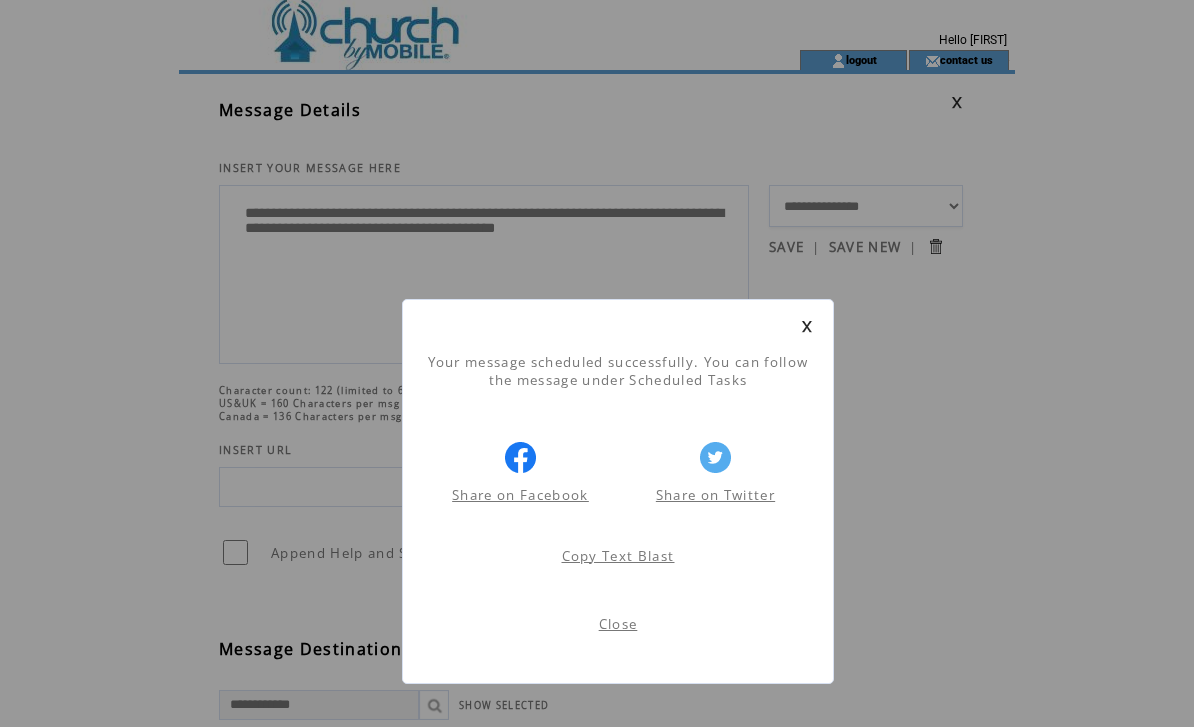 click on "Copy Text Blast" at bounding box center (618, 326) 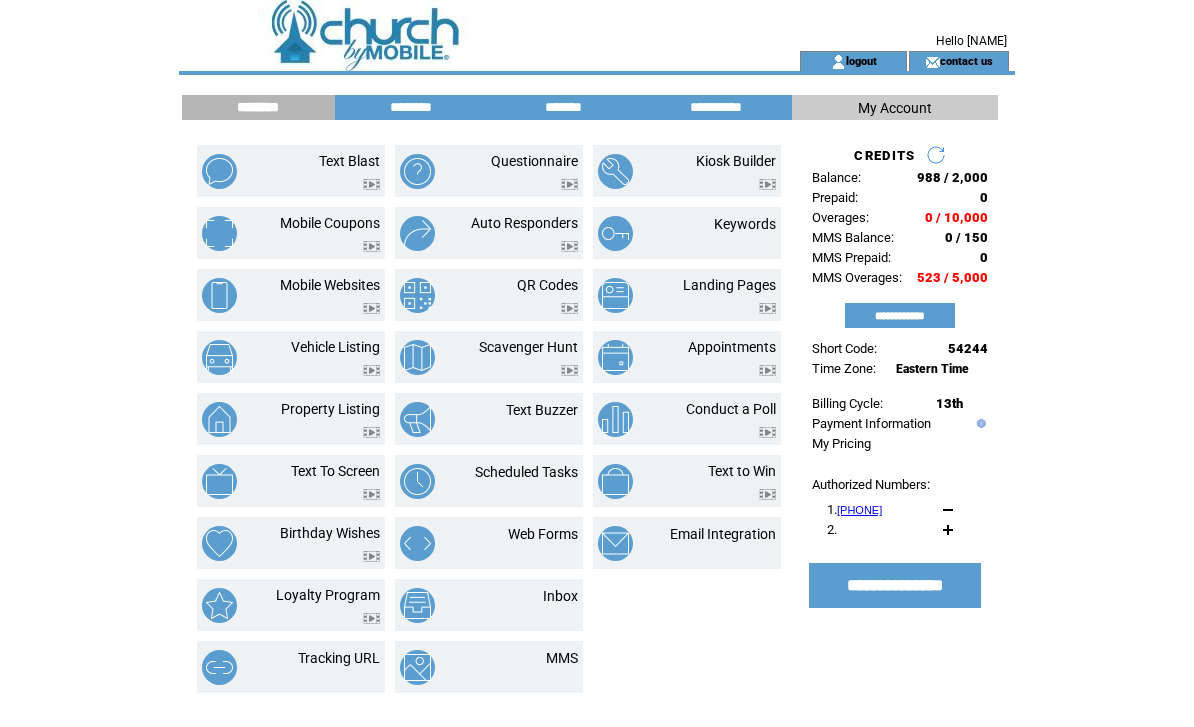 scroll, scrollTop: 0, scrollLeft: 0, axis: both 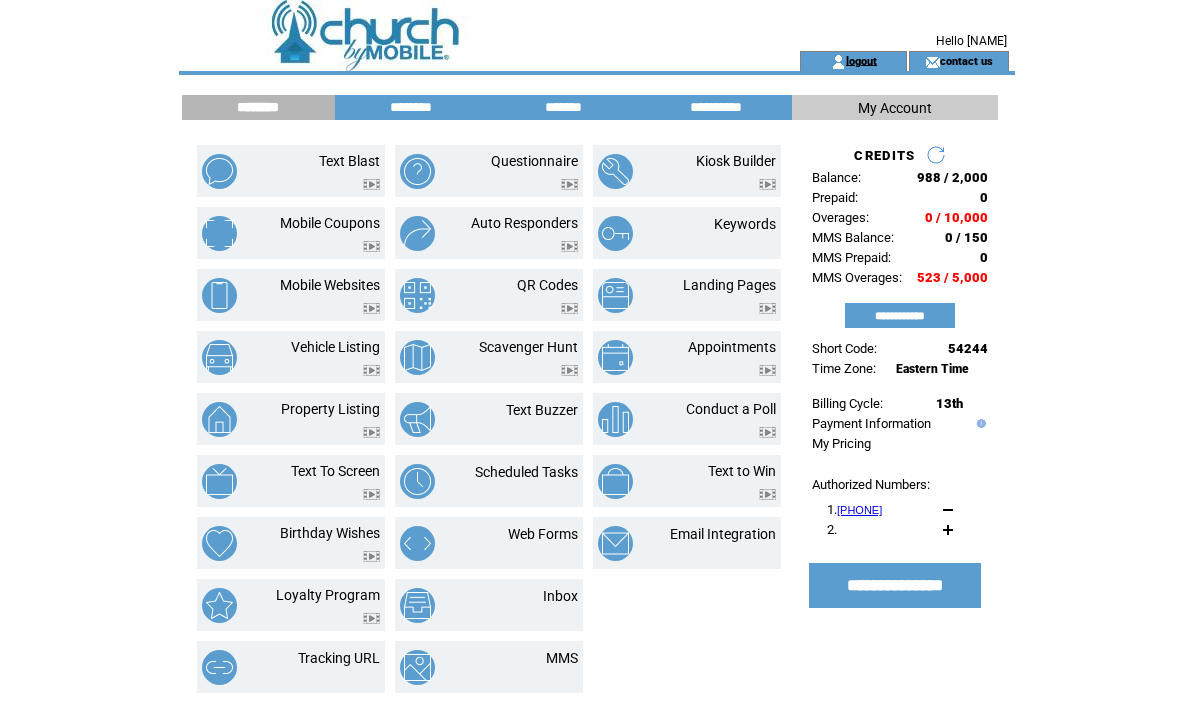 click on "logout" at bounding box center [861, 60] 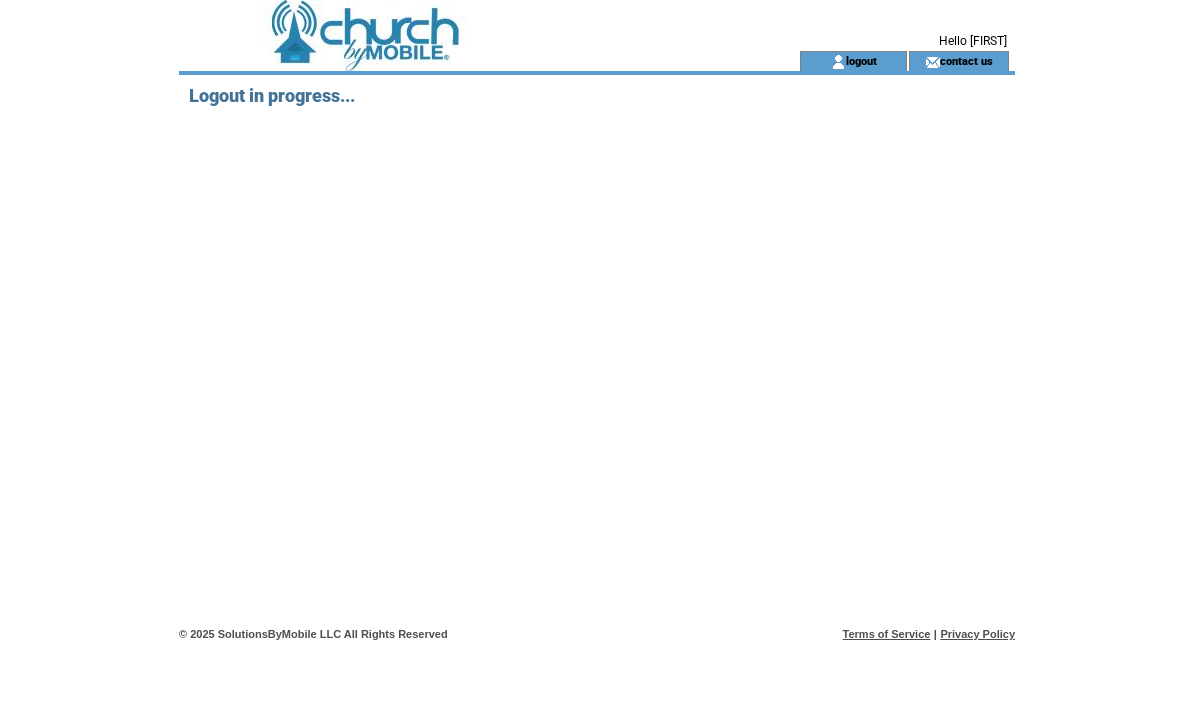 scroll, scrollTop: 0, scrollLeft: 0, axis: both 